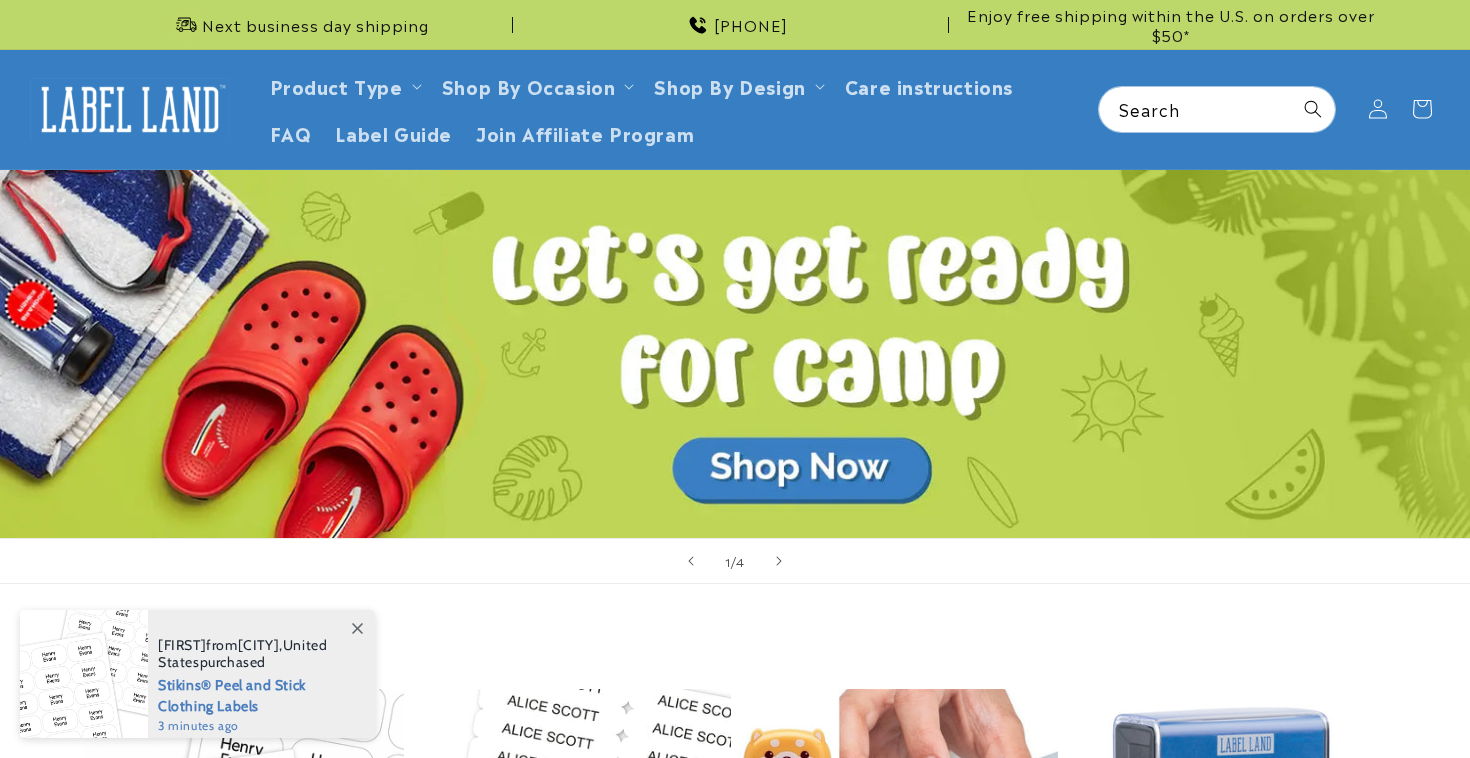 scroll, scrollTop: 0, scrollLeft: 0, axis: both 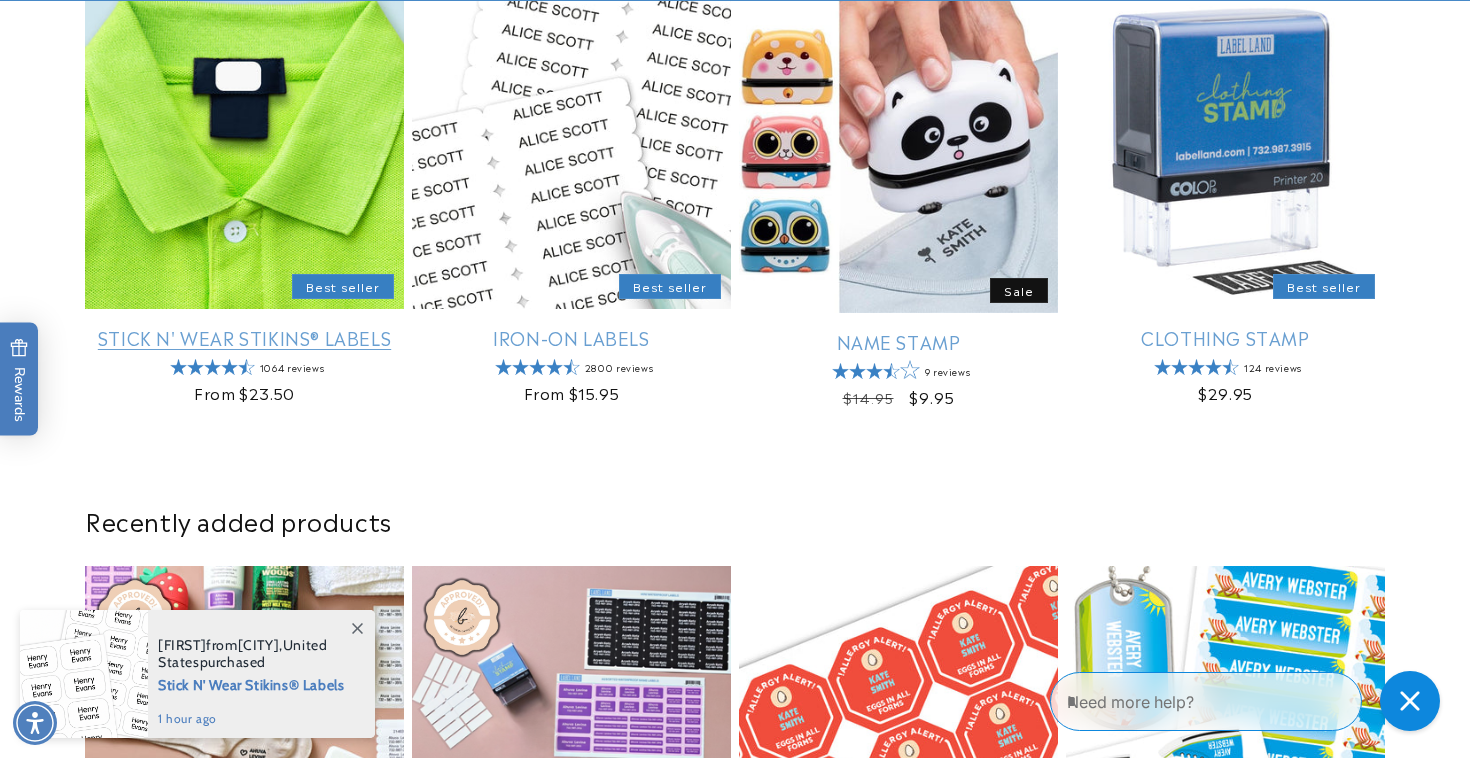 click on "Stick N' Wear Stikins® Labels" at bounding box center (244, 337) 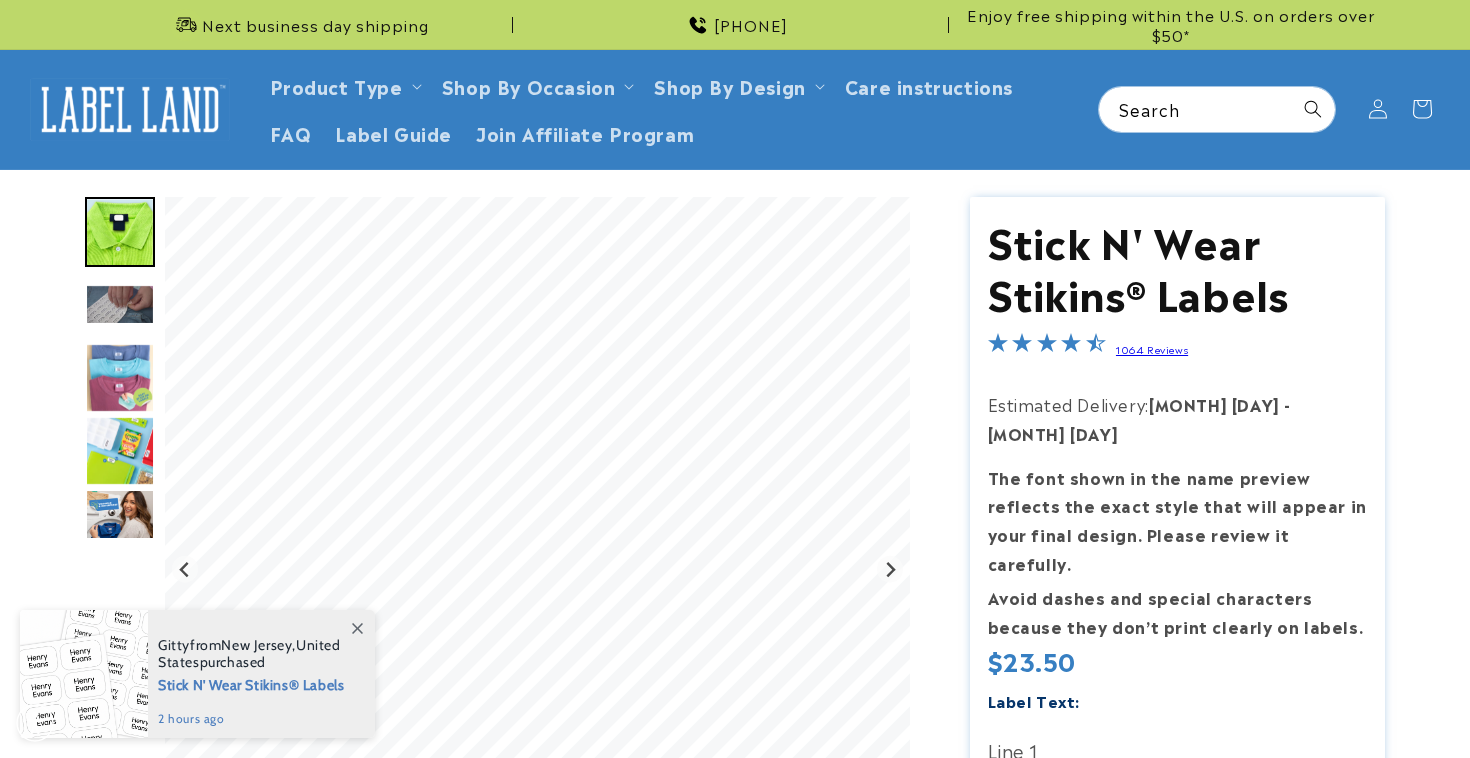 scroll, scrollTop: 0, scrollLeft: 0, axis: both 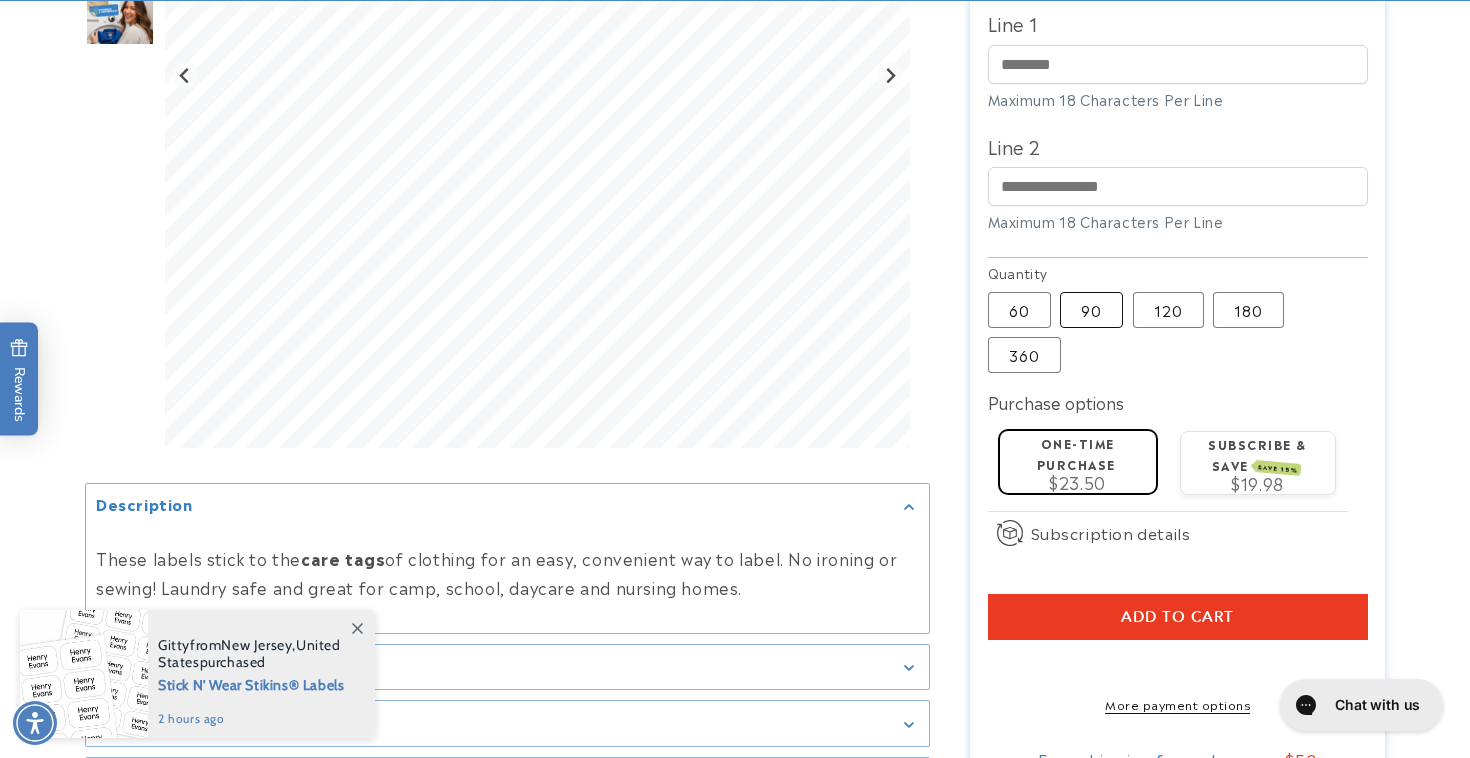 click on "90 Variant sold out or unavailable" at bounding box center [1091, 310] 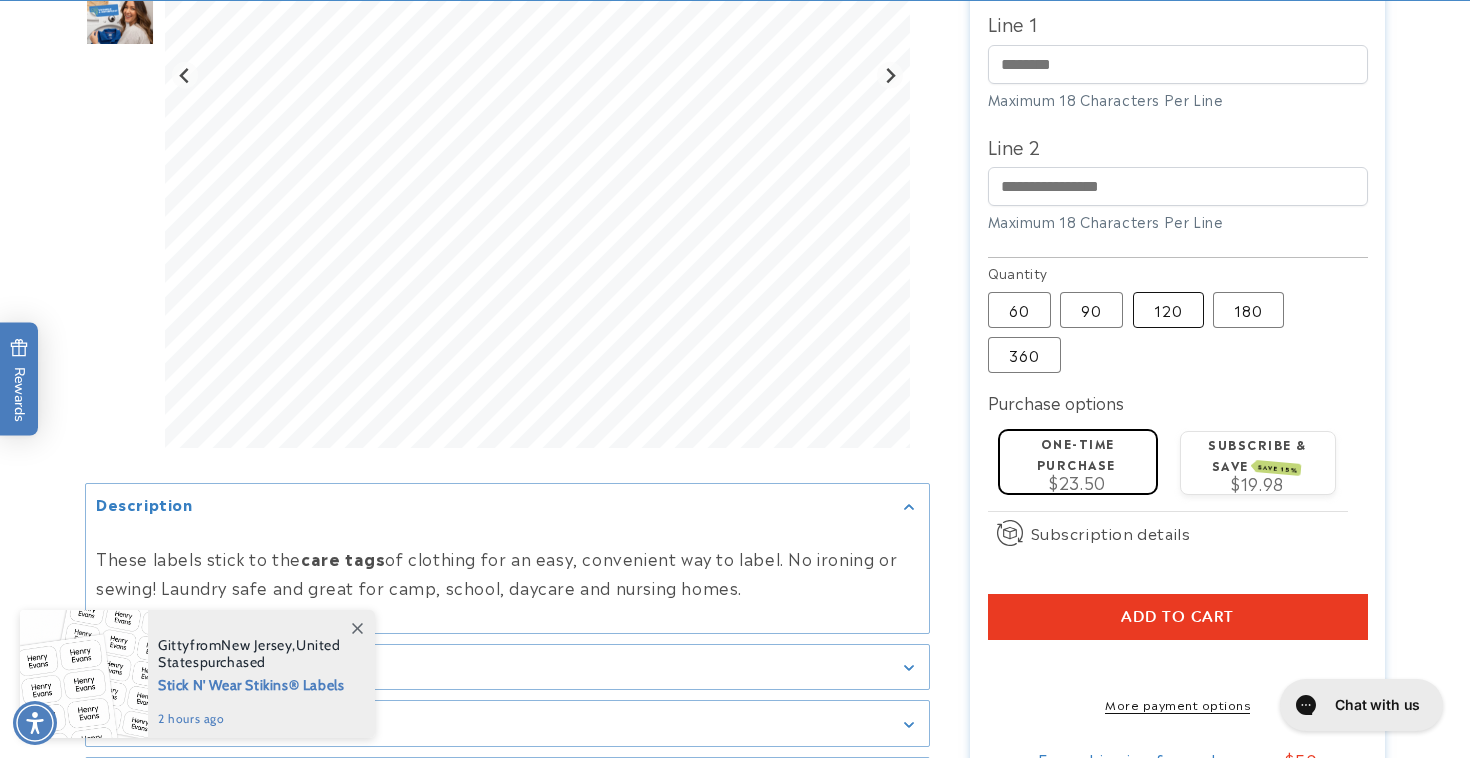 type 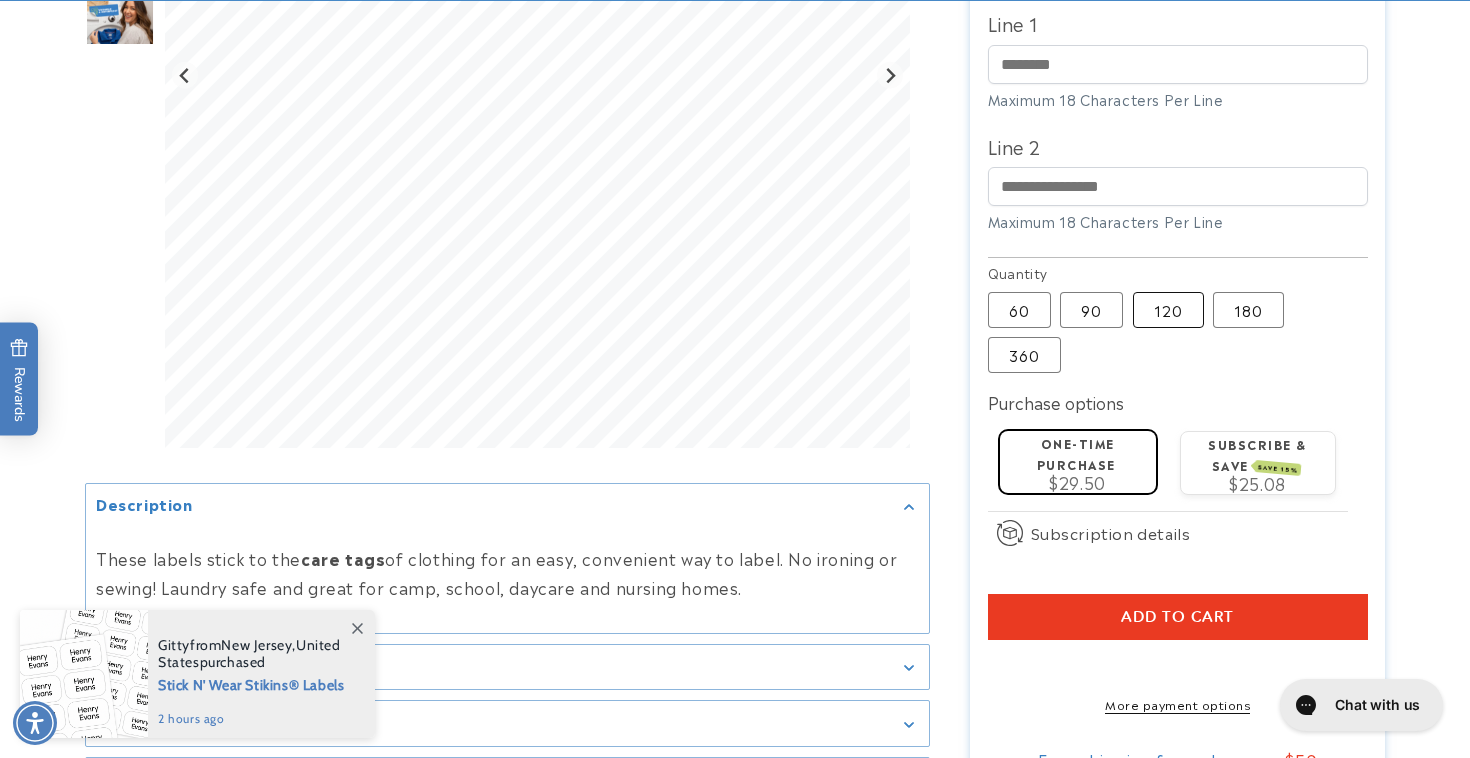 click on "120 Variant sold out or unavailable" at bounding box center (1168, 310) 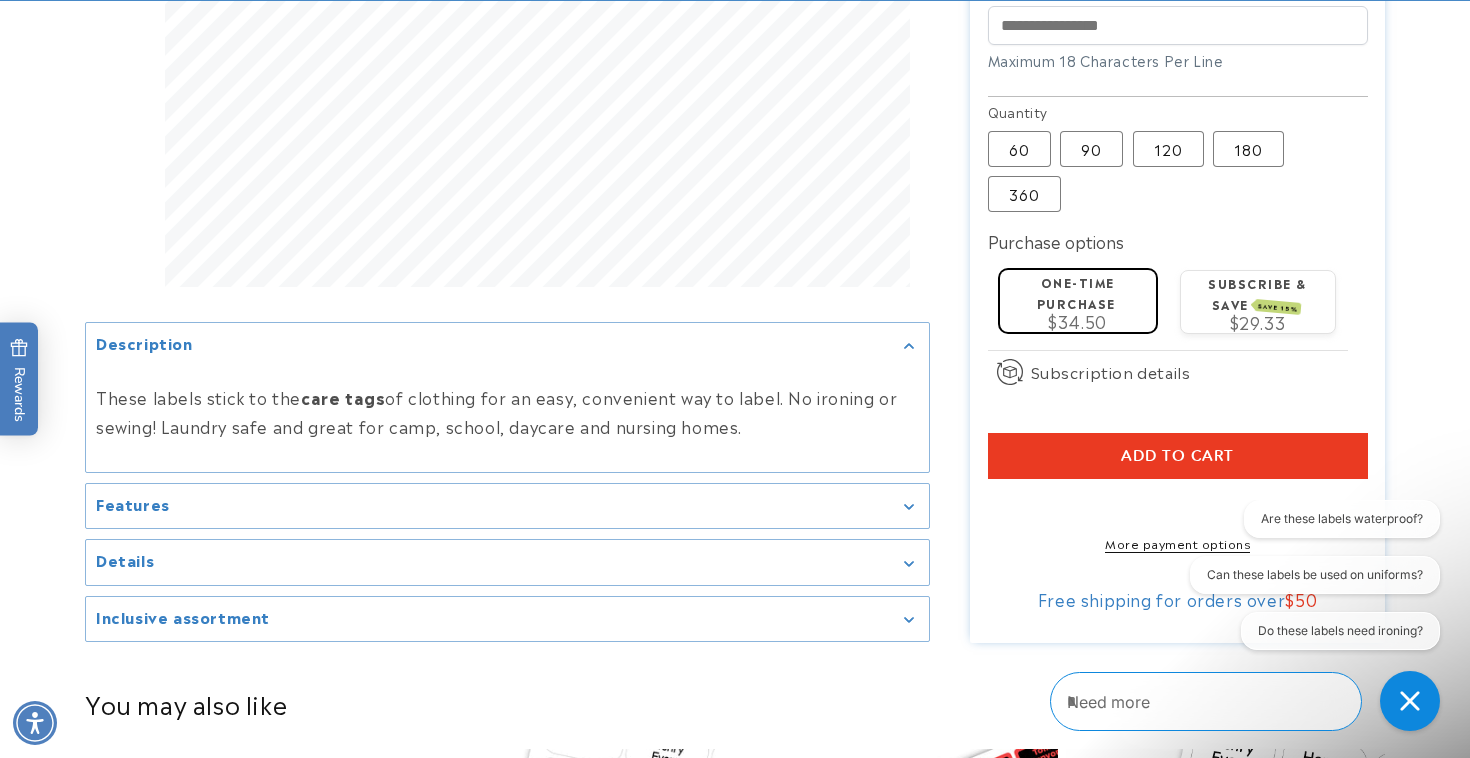 scroll, scrollTop: 898, scrollLeft: 0, axis: vertical 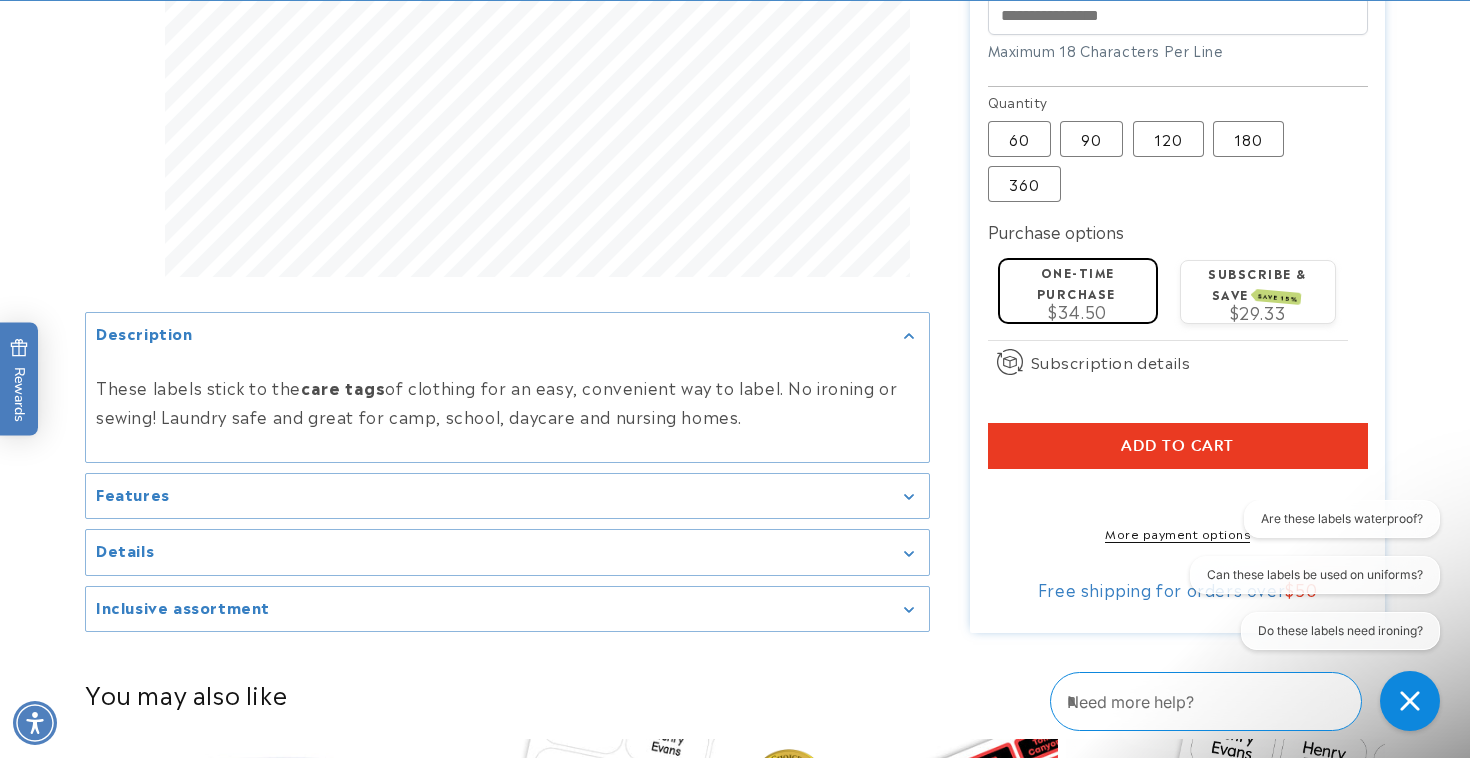 click 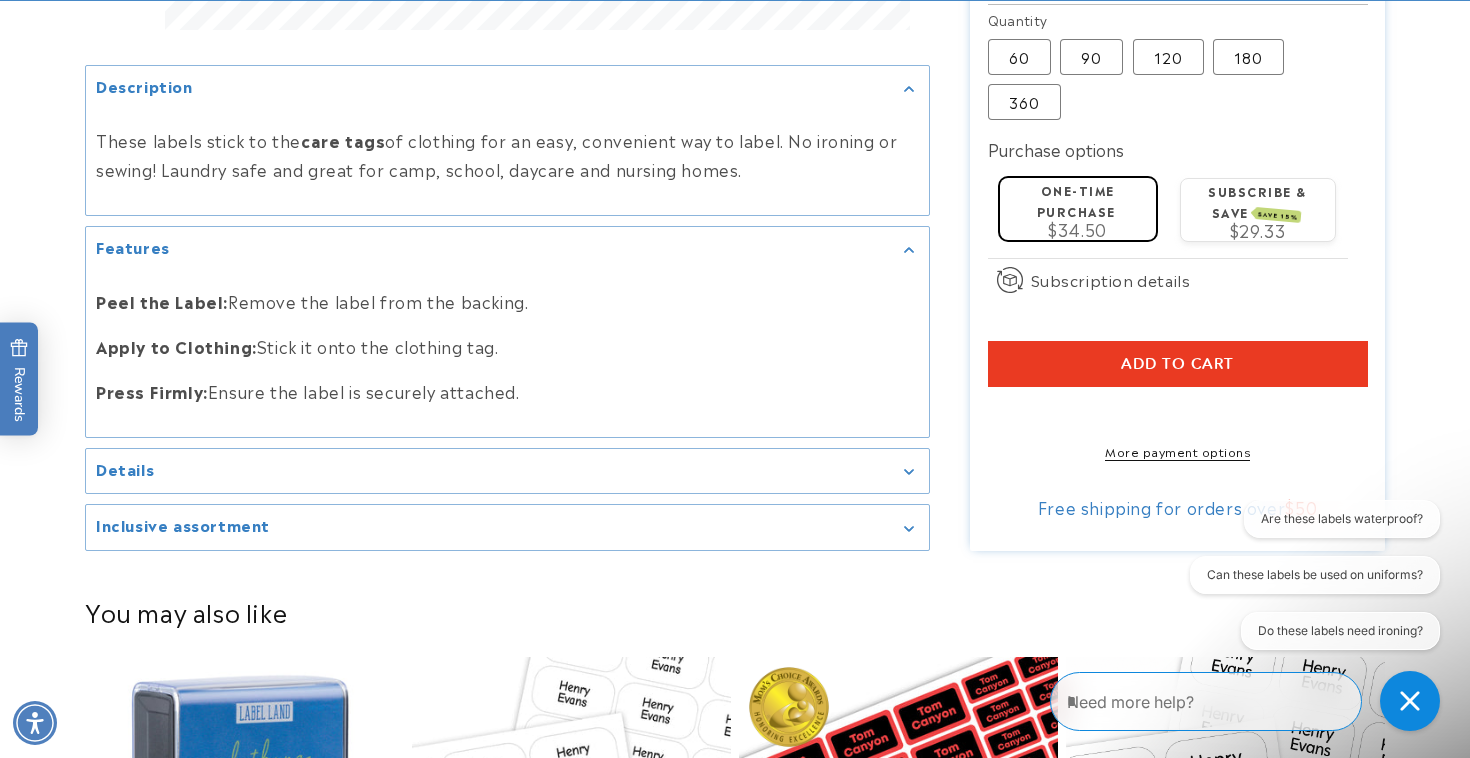 scroll, scrollTop: 980, scrollLeft: 0, axis: vertical 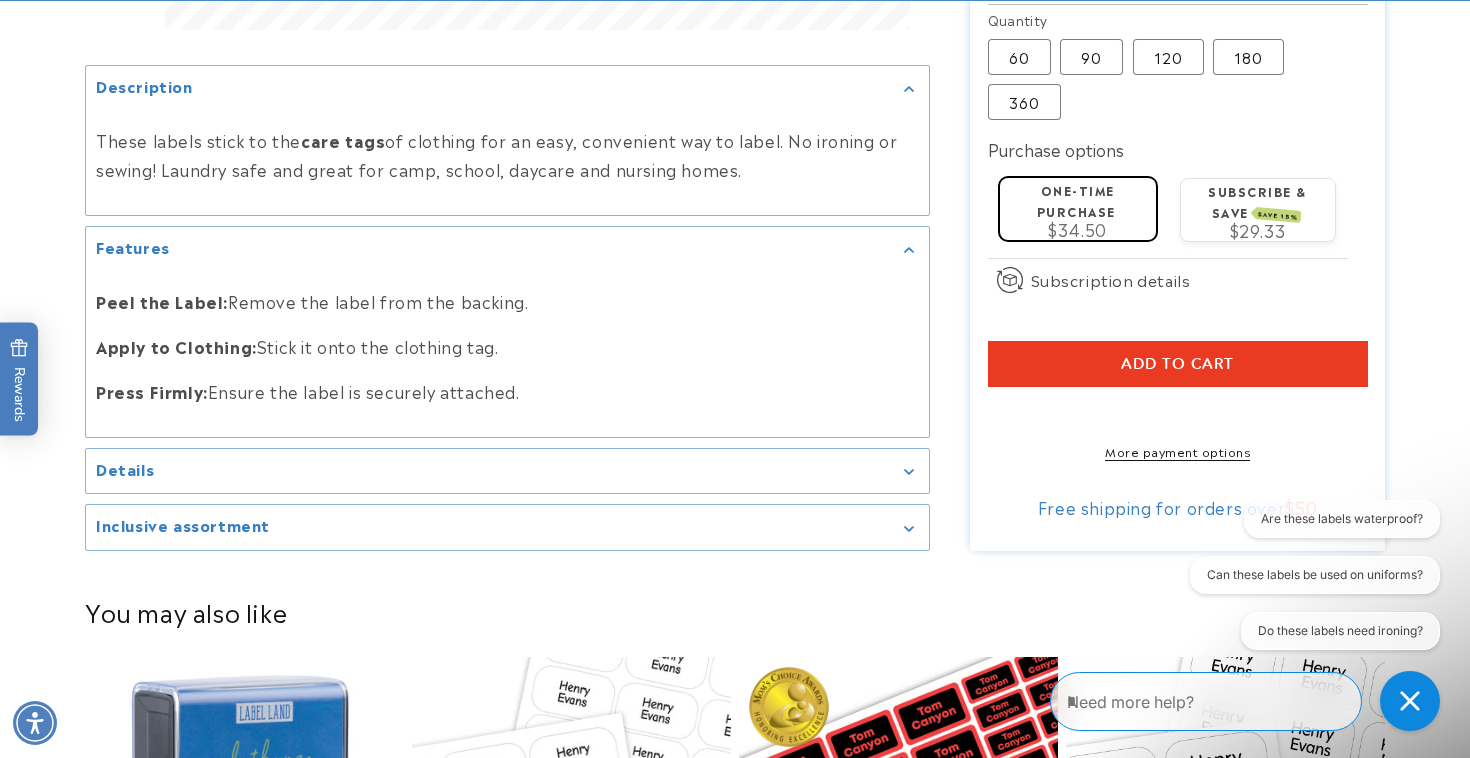 click on "Details" at bounding box center (507, 471) 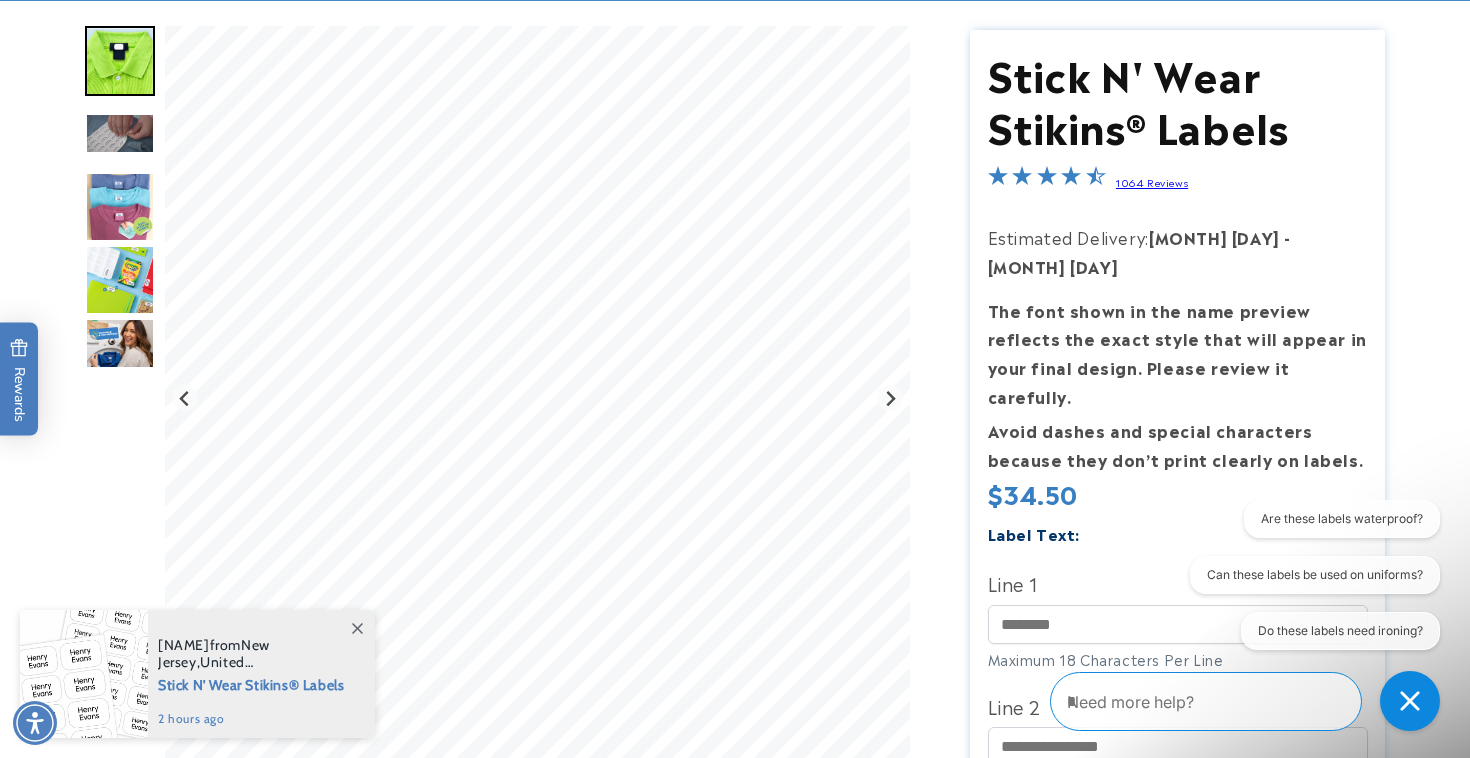 scroll, scrollTop: 253, scrollLeft: 0, axis: vertical 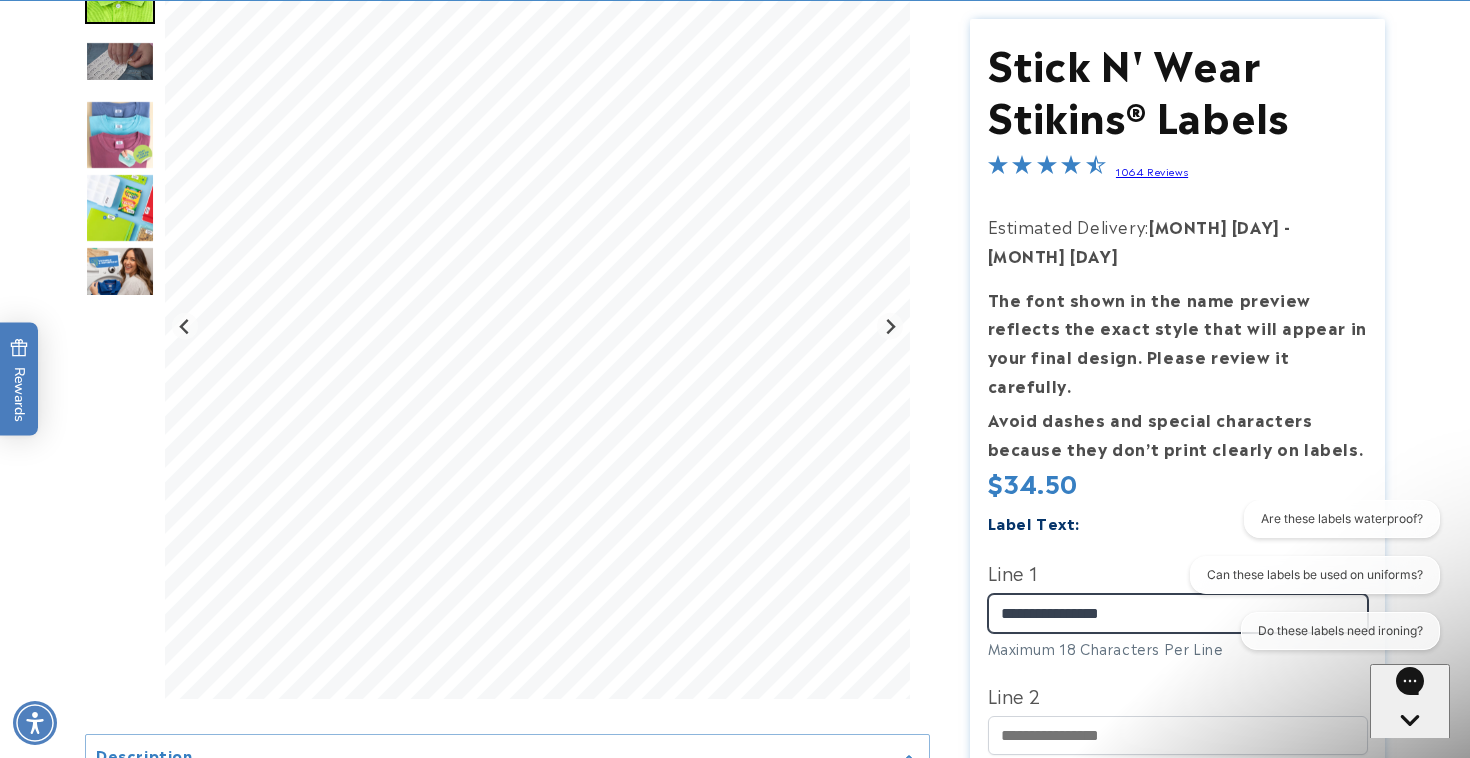 type on "**********" 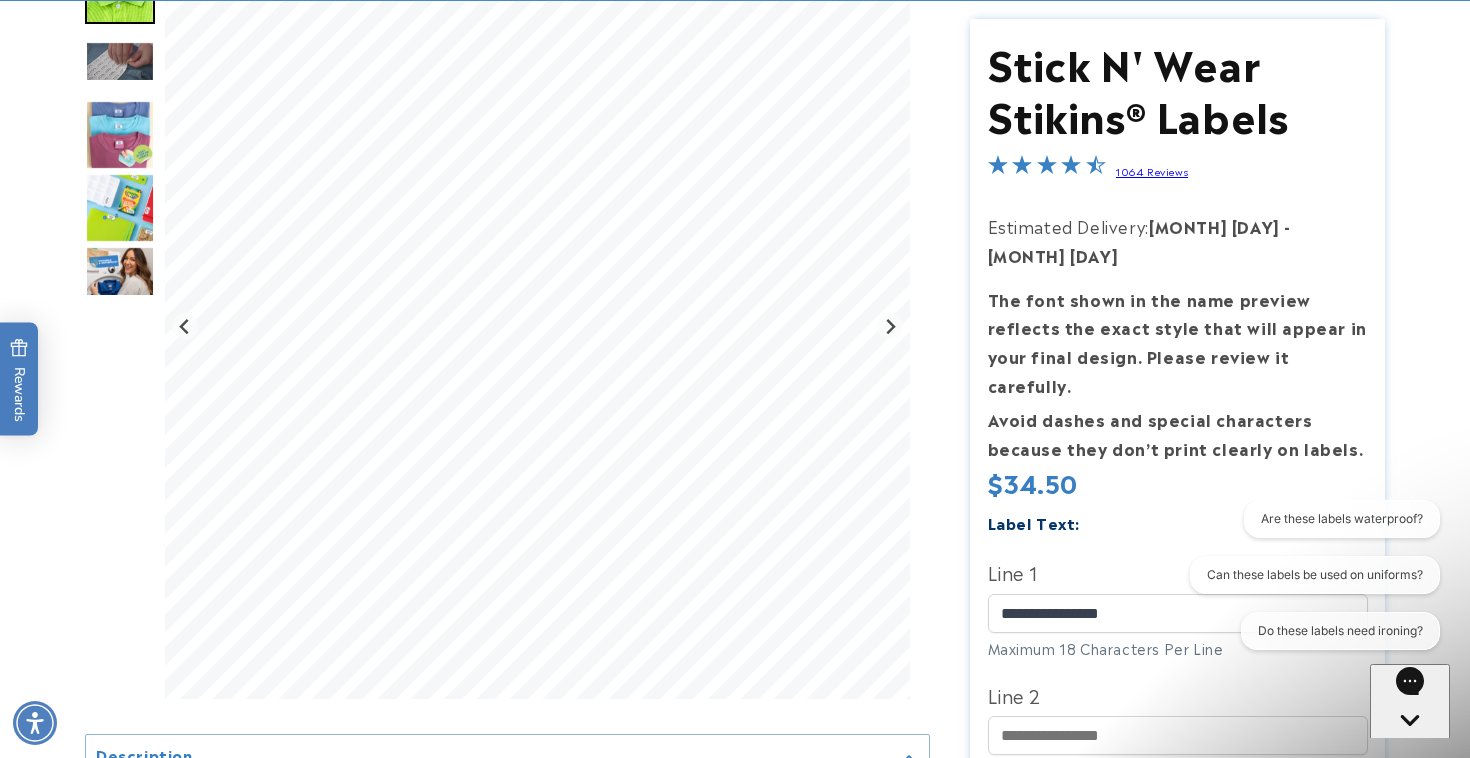click on "**********" at bounding box center [1178, 656] 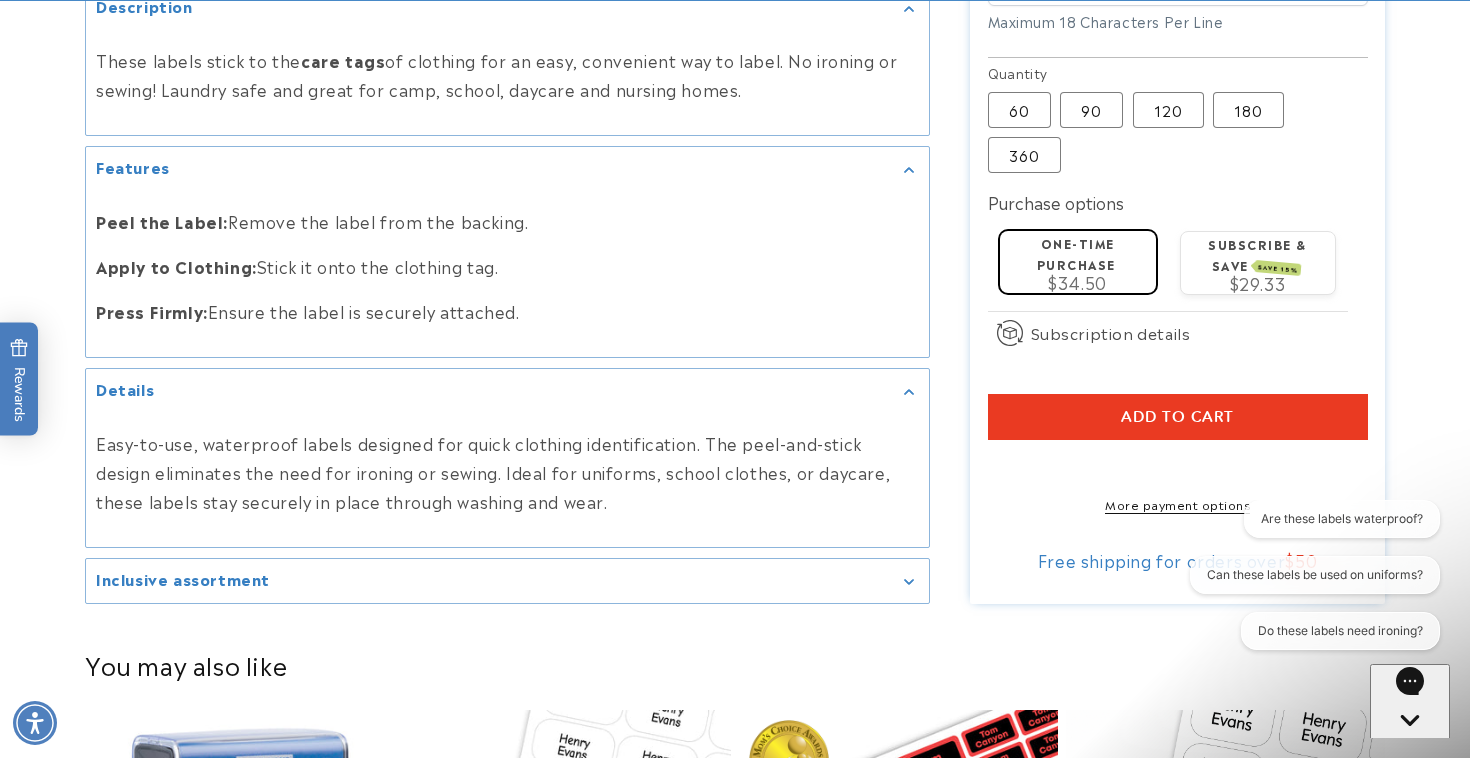 scroll, scrollTop: 1003, scrollLeft: 0, axis: vertical 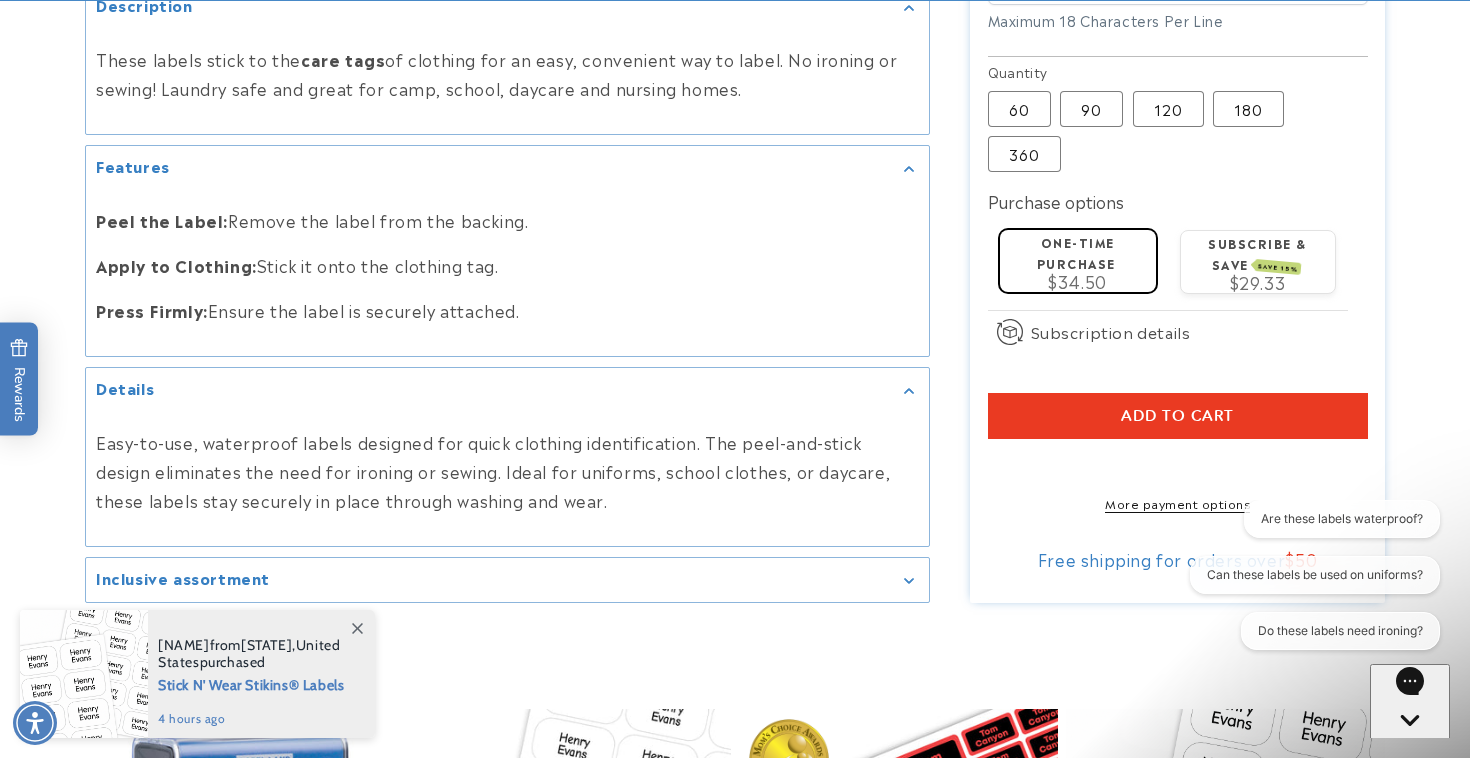 click on "Add to cart" at bounding box center [1178, 417] 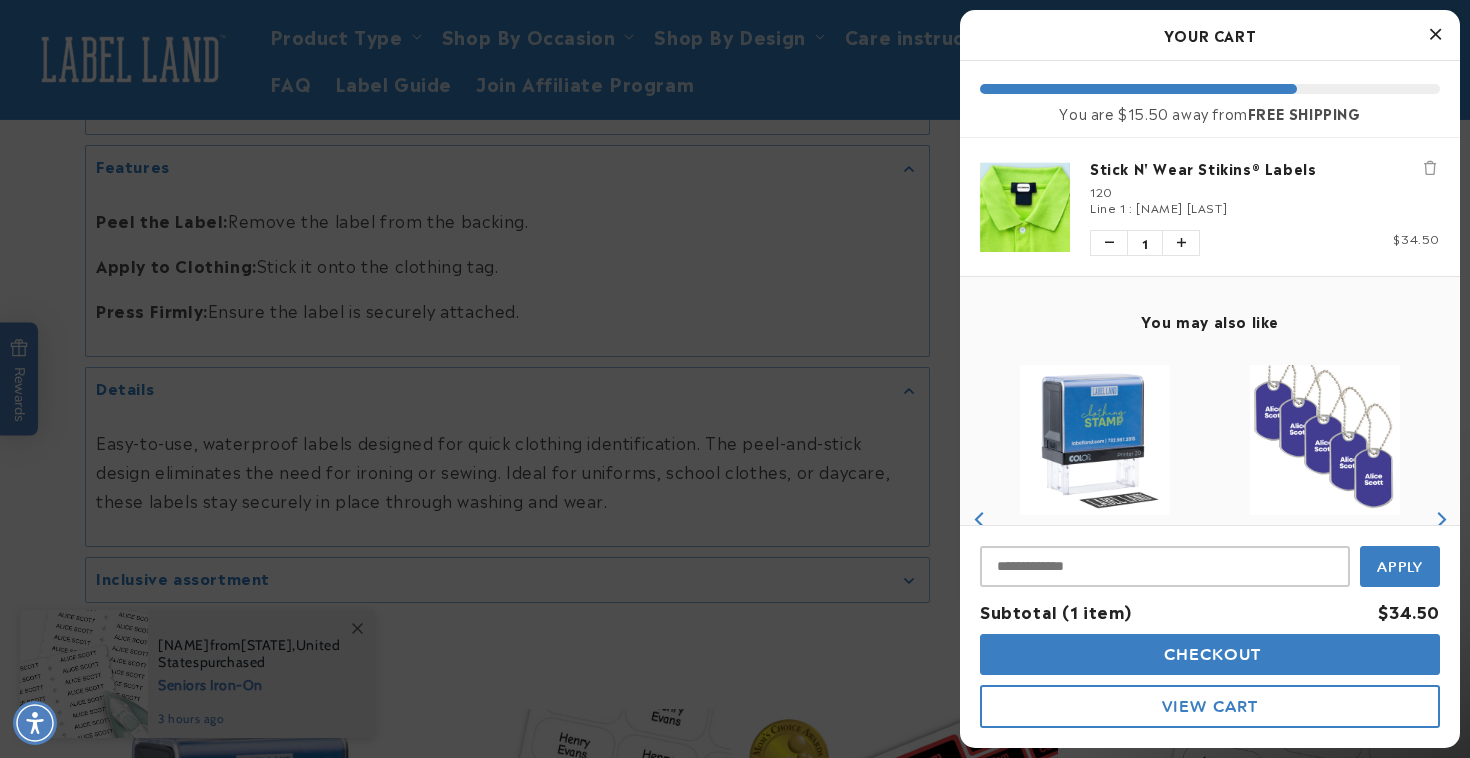 click on "Checkout" at bounding box center [1210, 654] 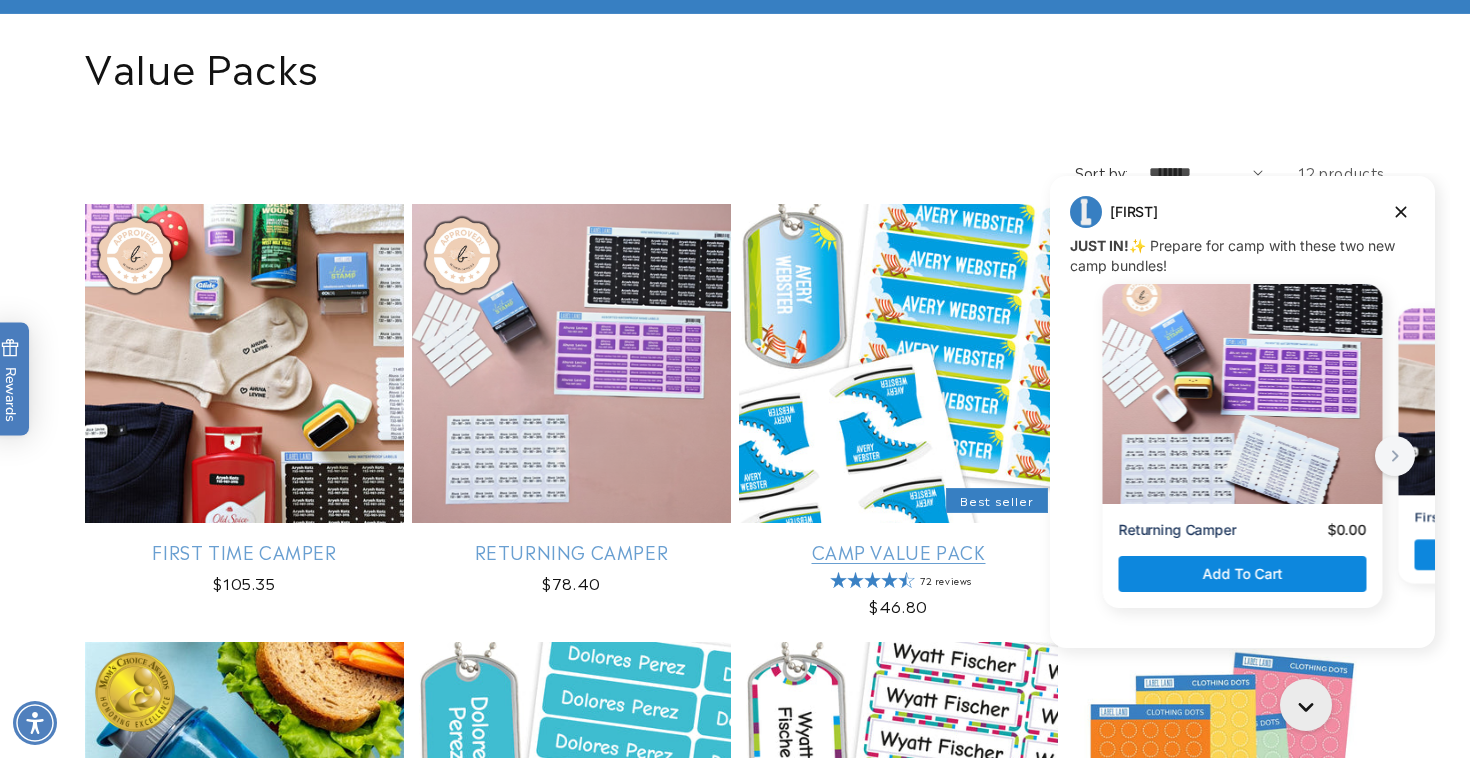 scroll, scrollTop: 0, scrollLeft: 0, axis: both 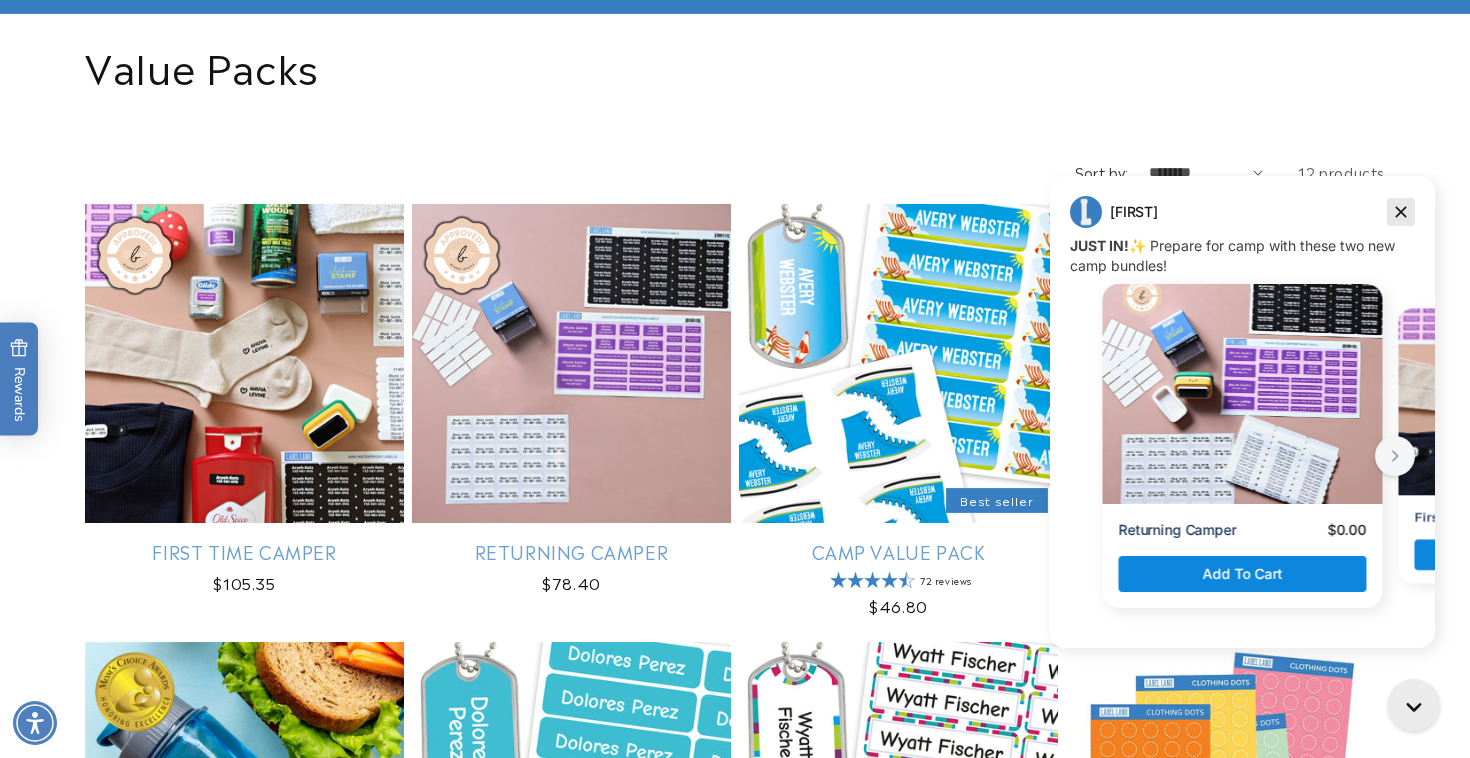 click 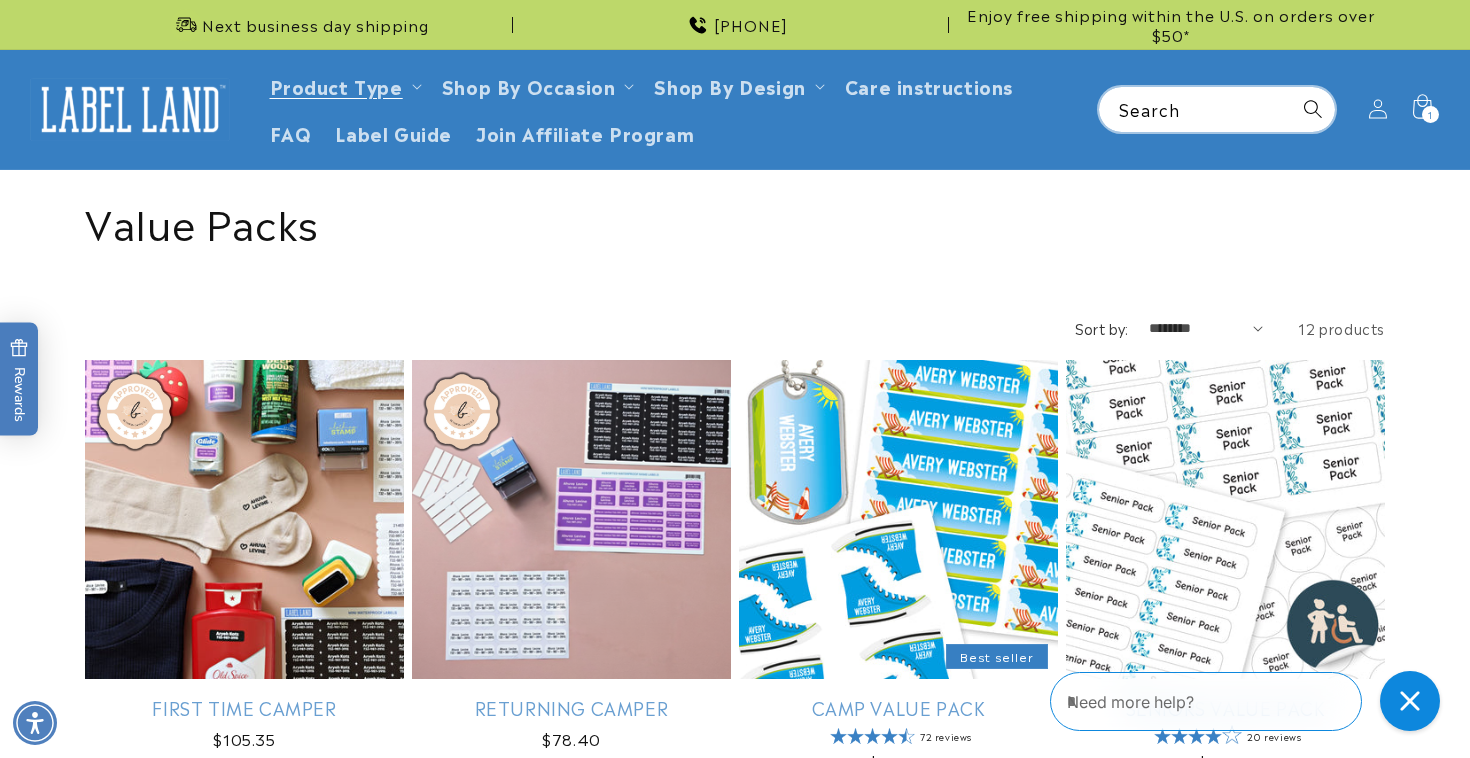 scroll, scrollTop: 0, scrollLeft: 0, axis: both 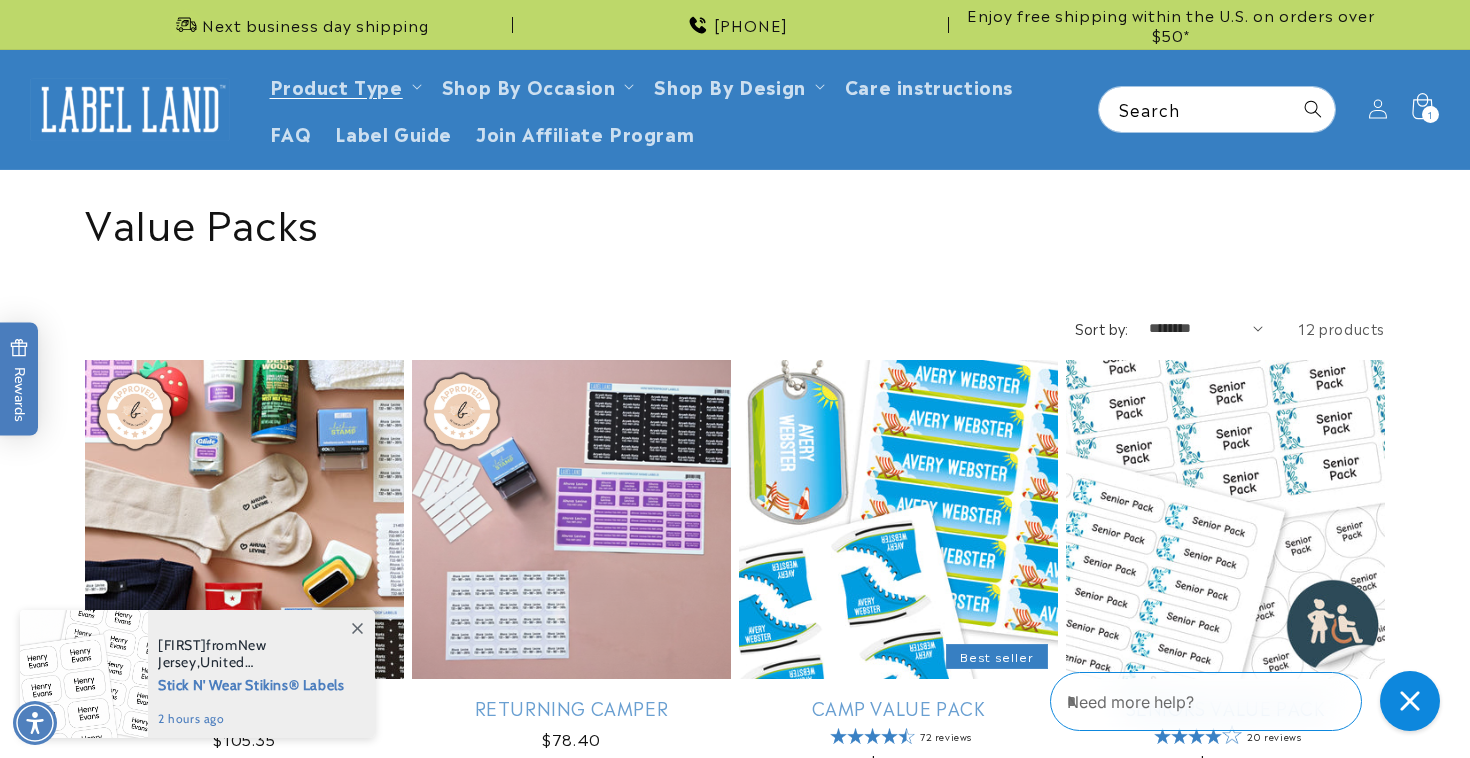 click on "1 1 item" at bounding box center [1430, 114] 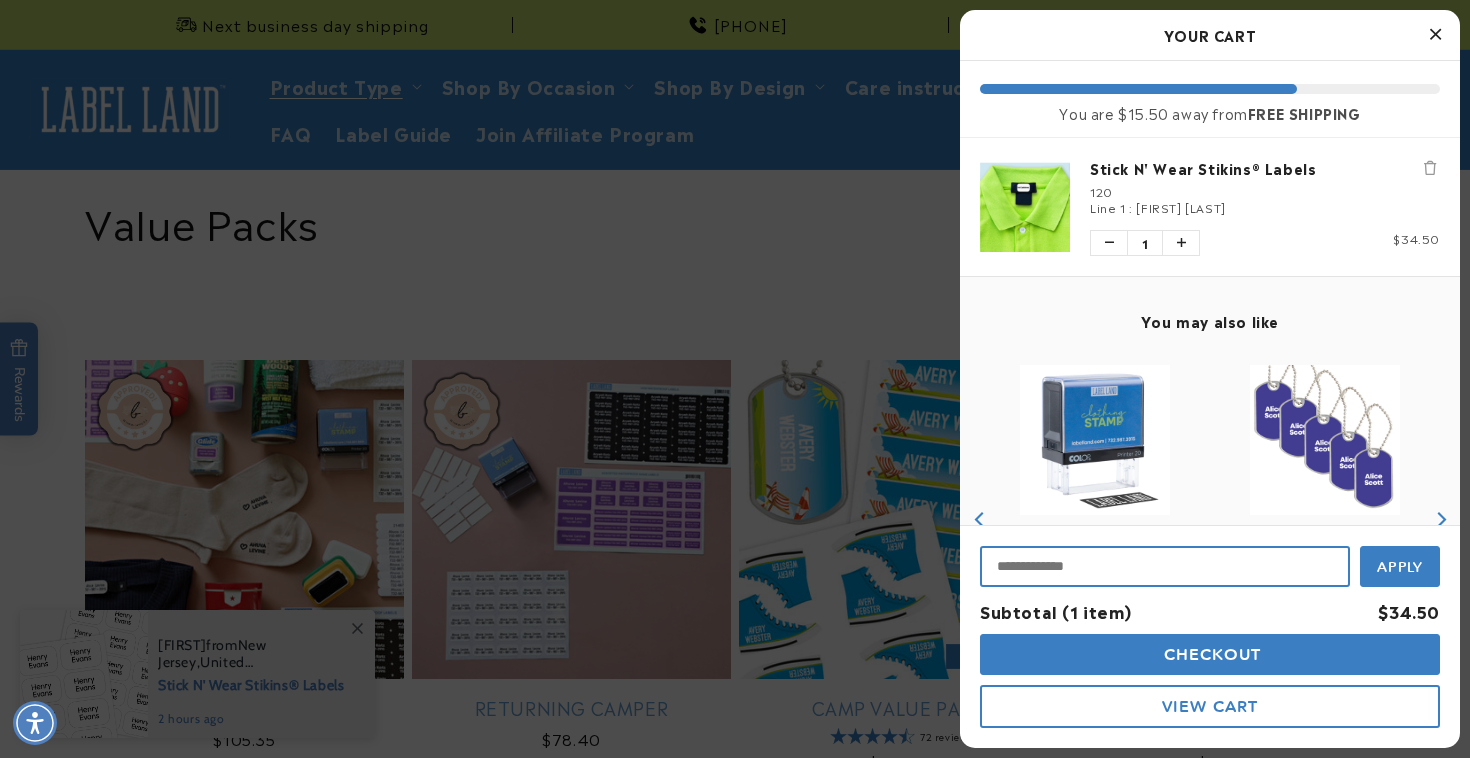 click at bounding box center (1165, 566) 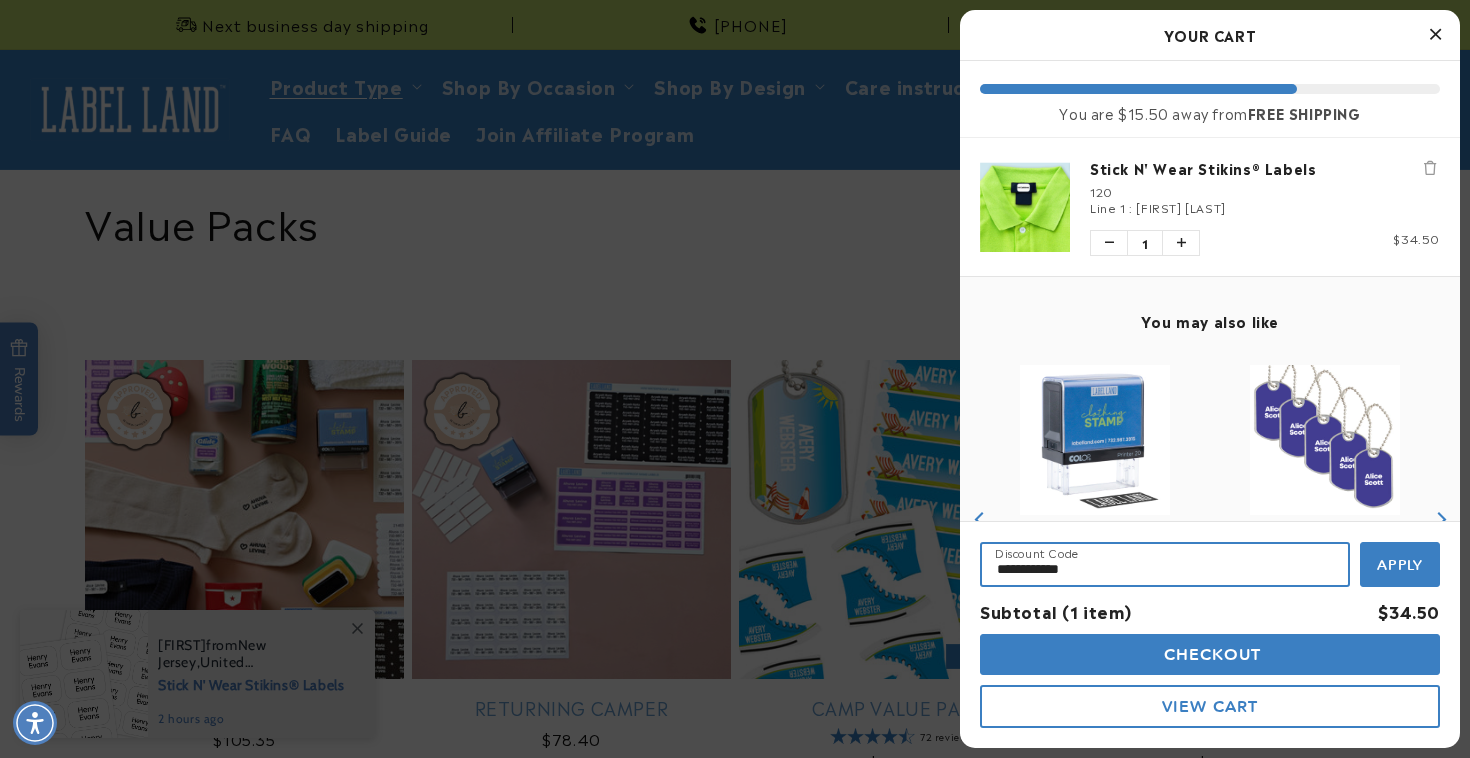type on "**********" 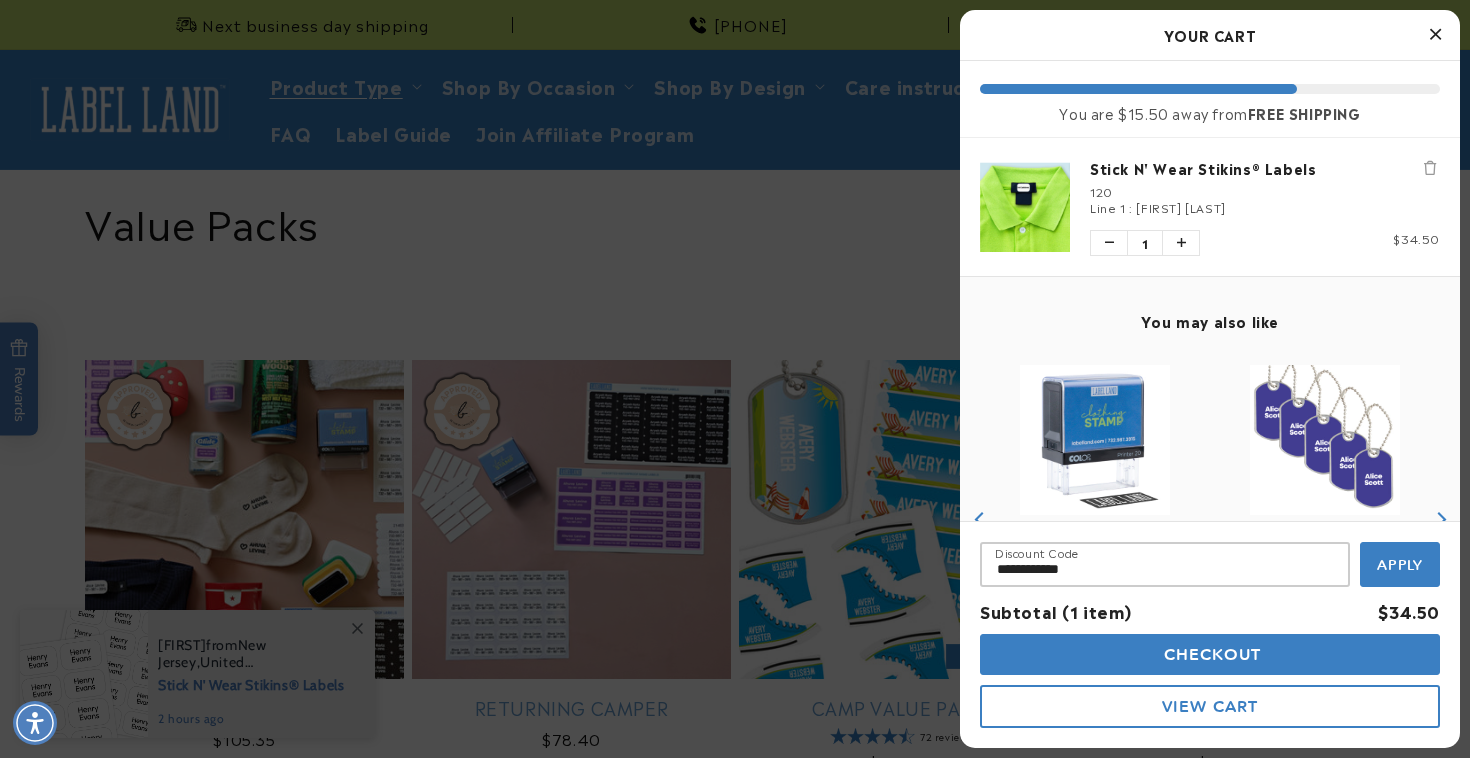 click on "Apply" at bounding box center (1400, 565) 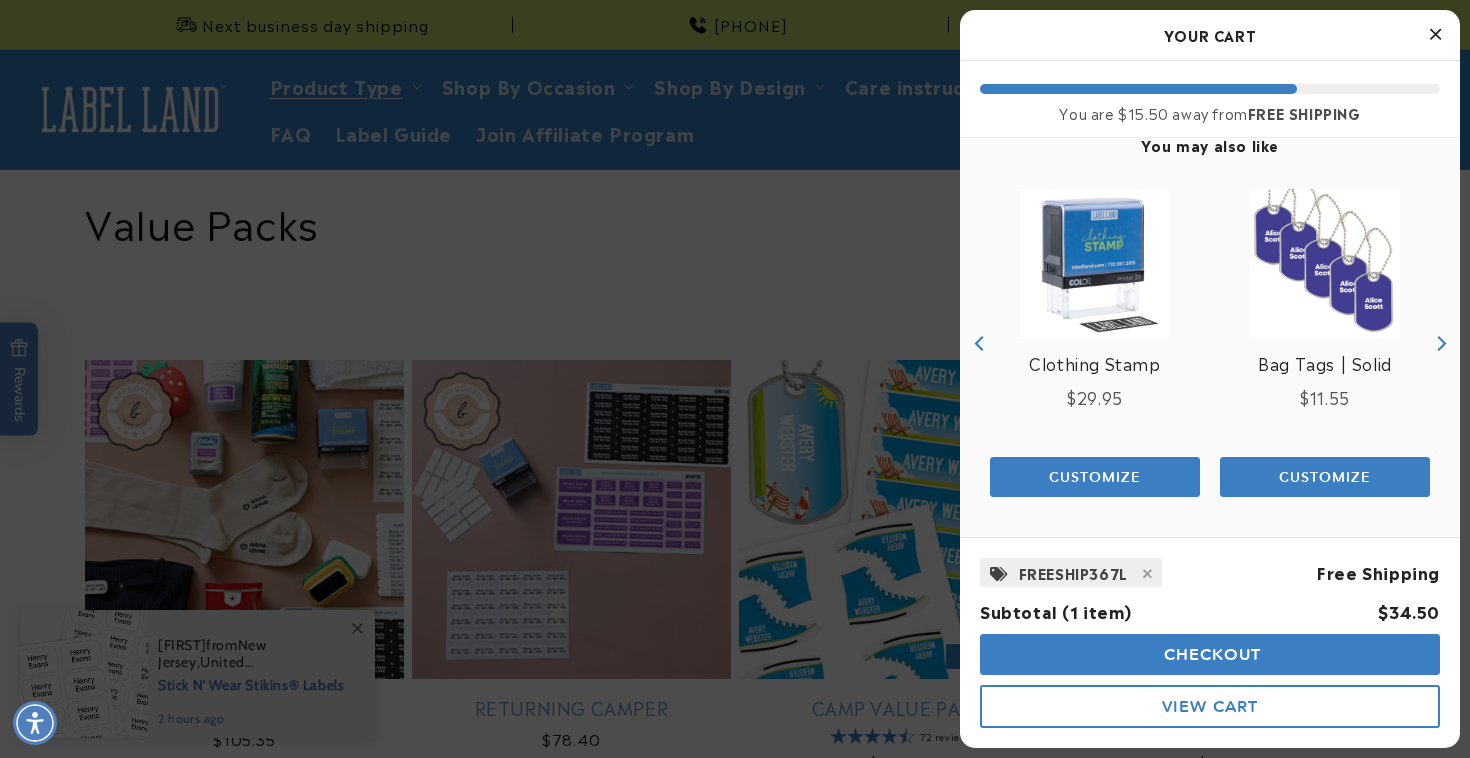 scroll, scrollTop: 175, scrollLeft: 0, axis: vertical 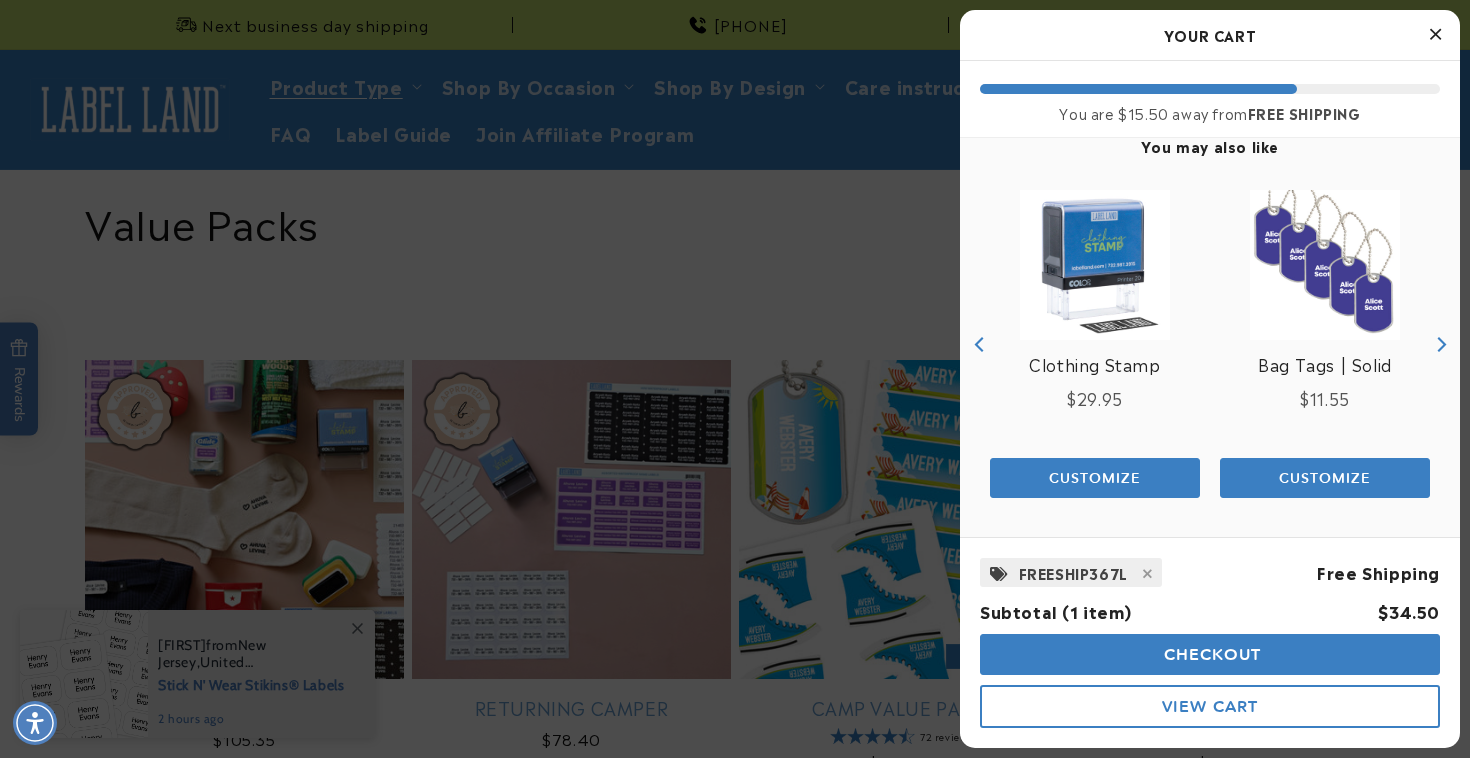 click on "Checkout" at bounding box center (1210, 654) 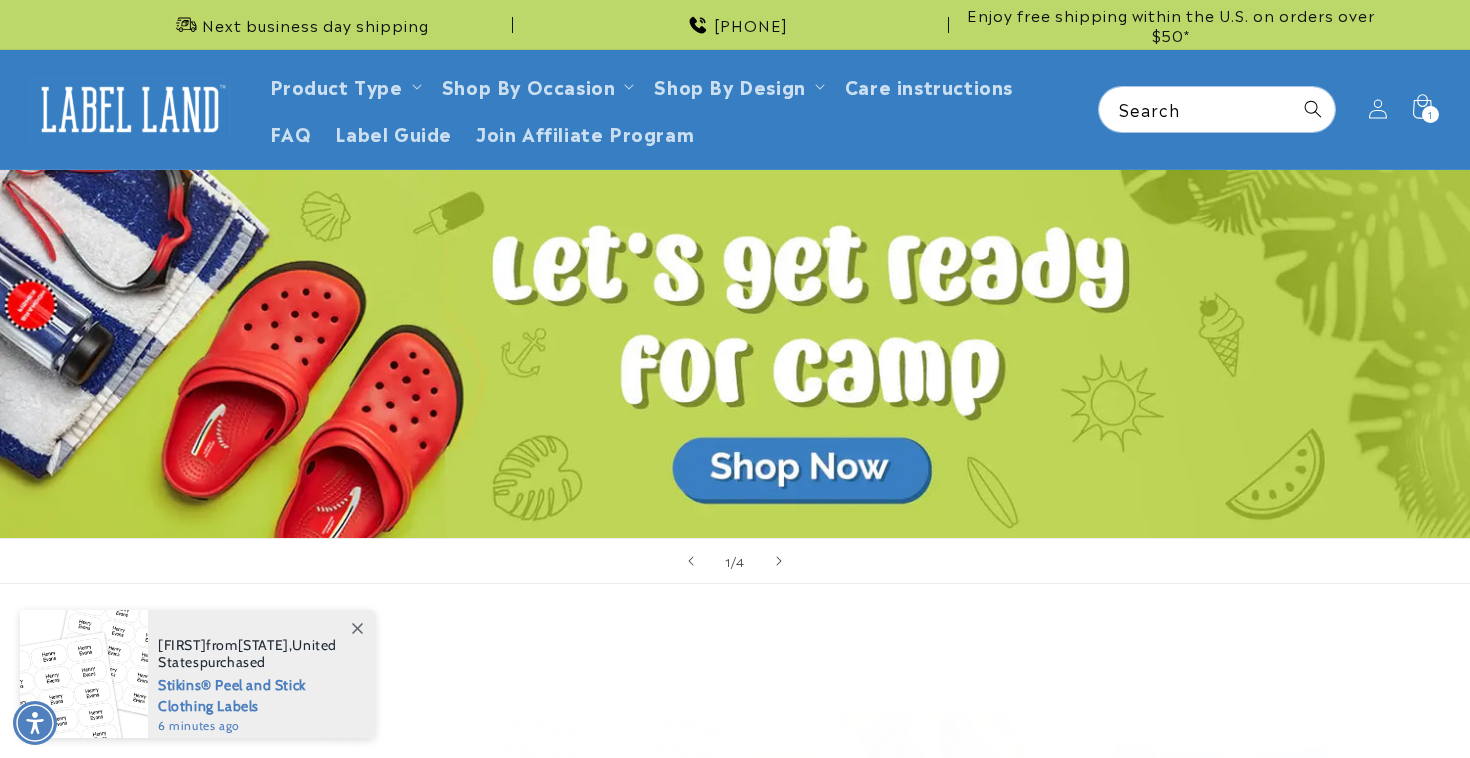 scroll, scrollTop: 0, scrollLeft: 0, axis: both 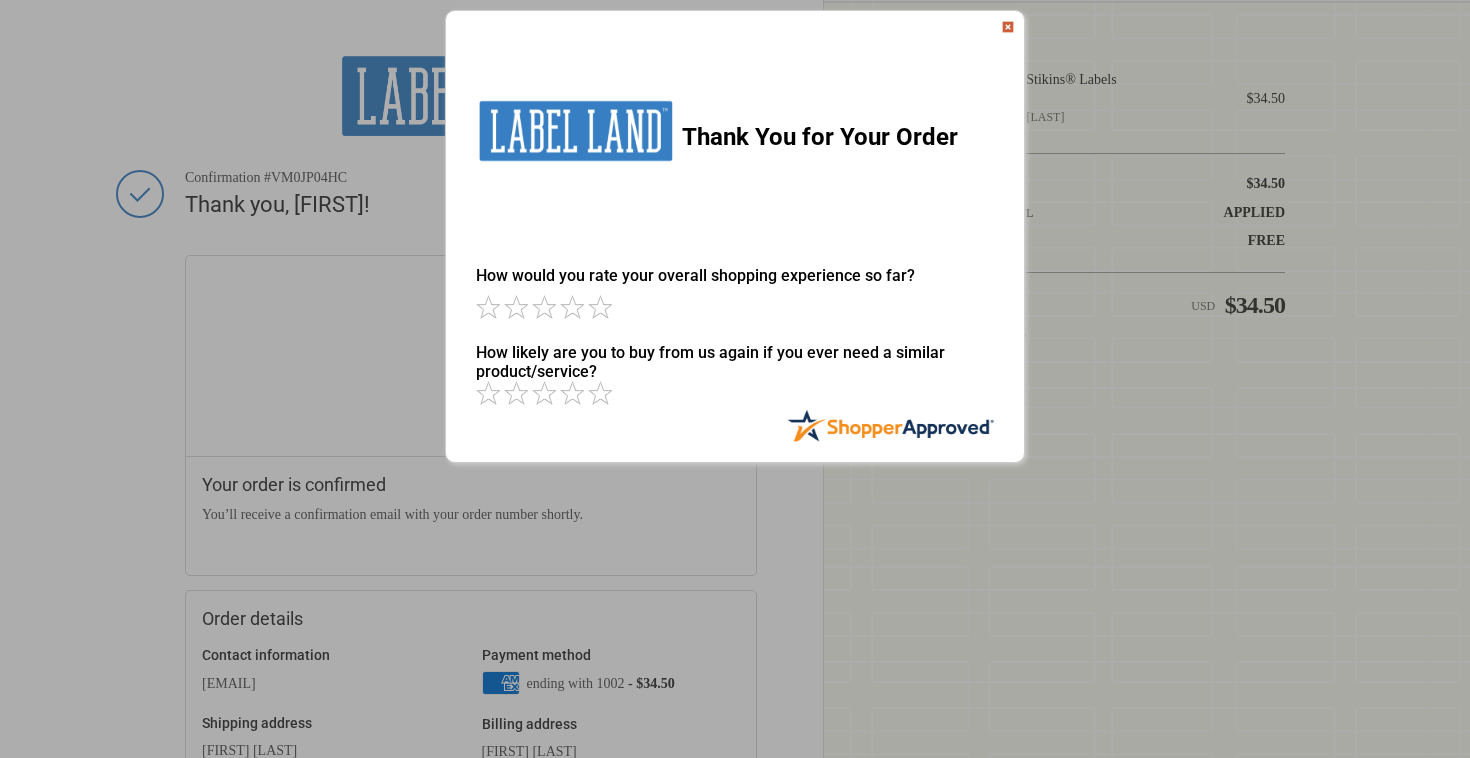 click at bounding box center (1008, 27) 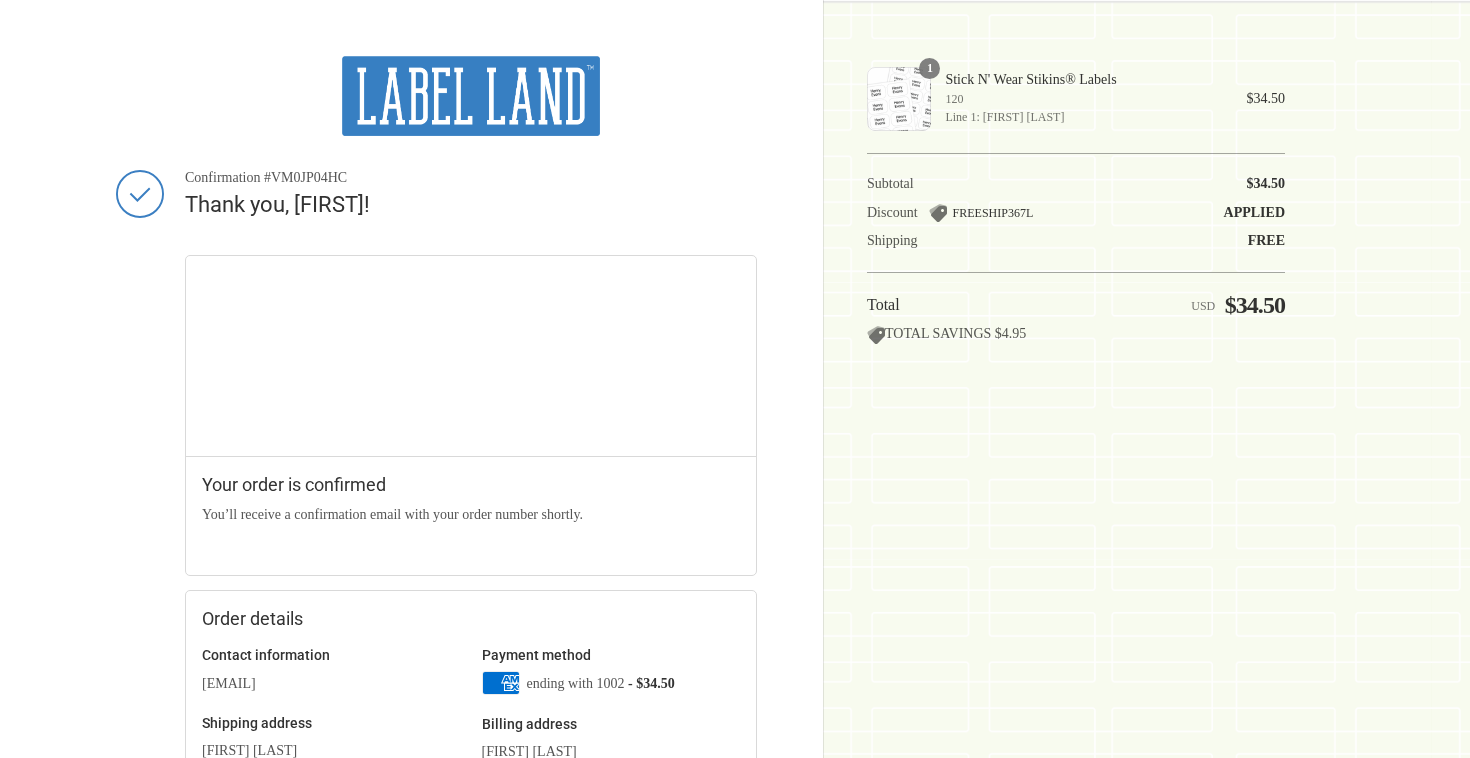 scroll, scrollTop: 0, scrollLeft: 0, axis: both 